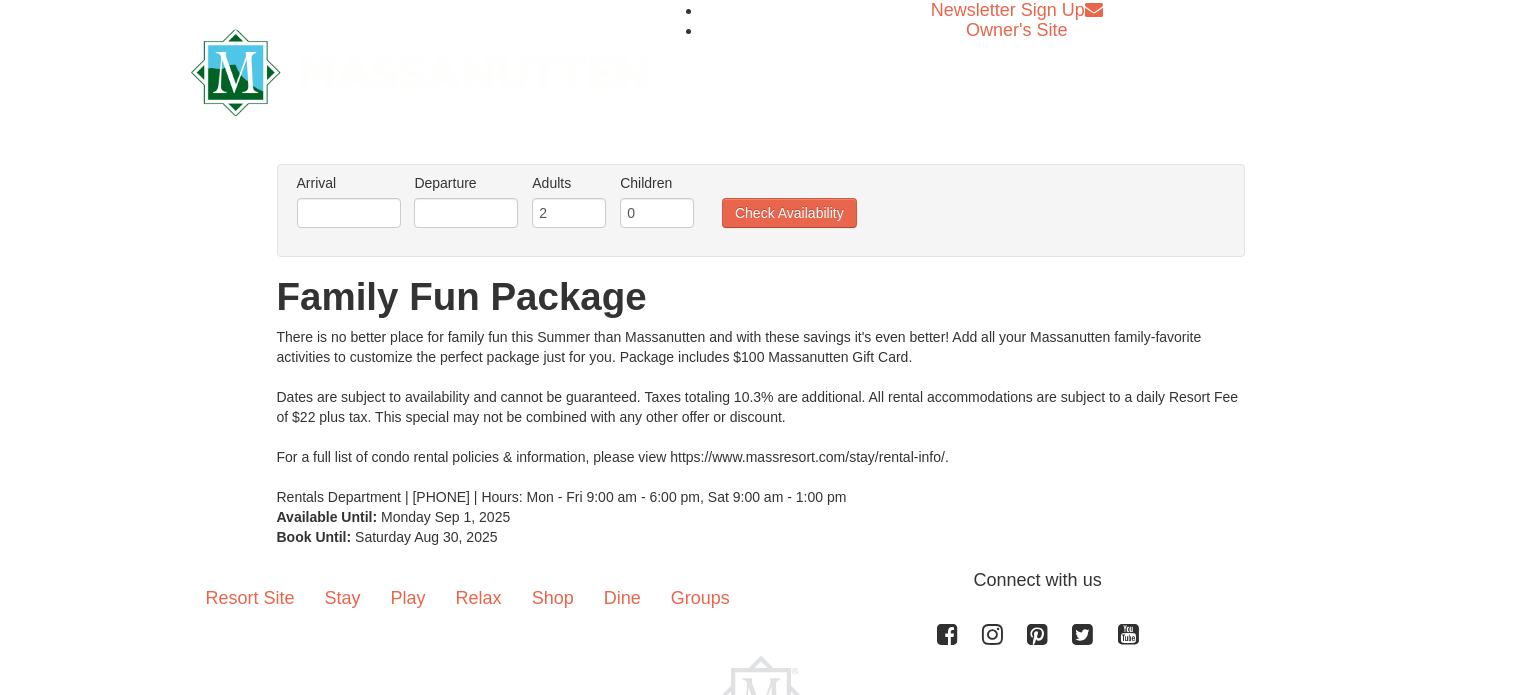 scroll, scrollTop: 0, scrollLeft: 0, axis: both 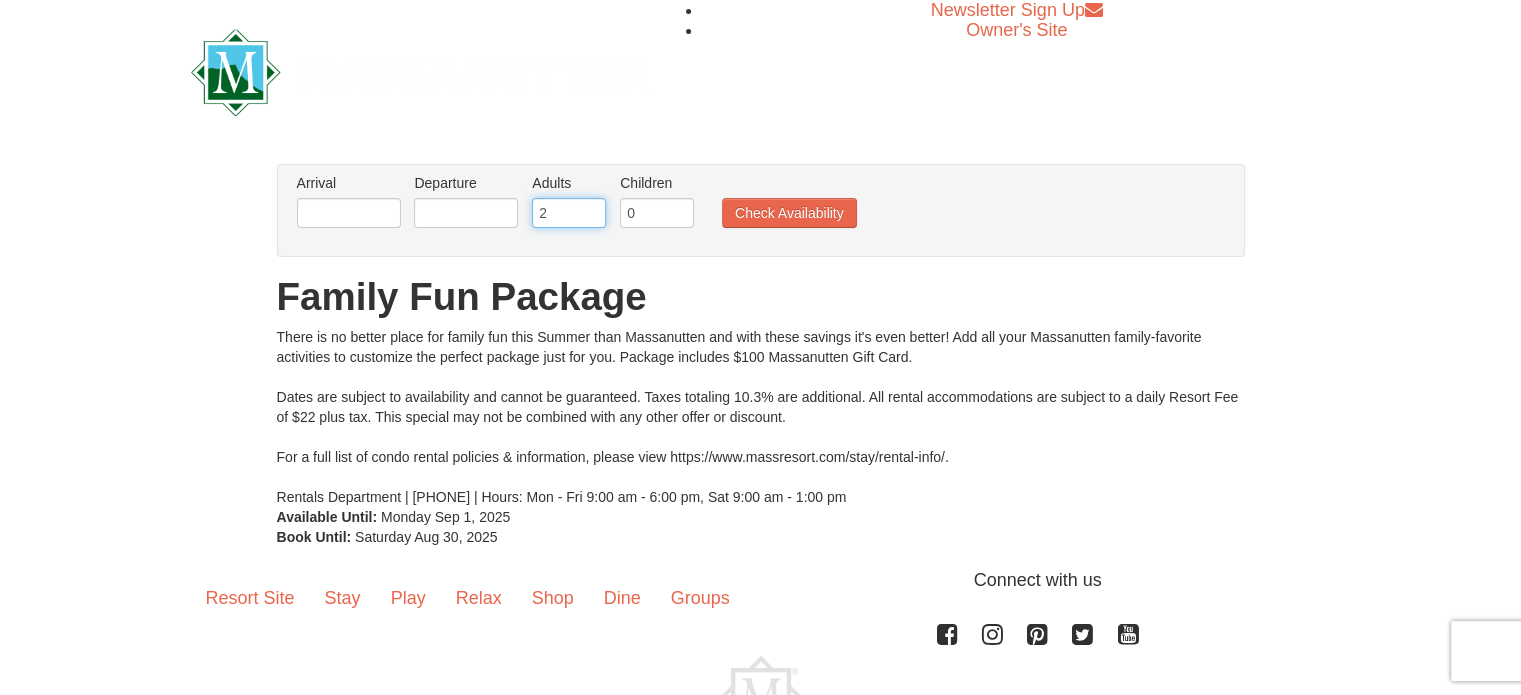 click on "2" at bounding box center [569, 213] 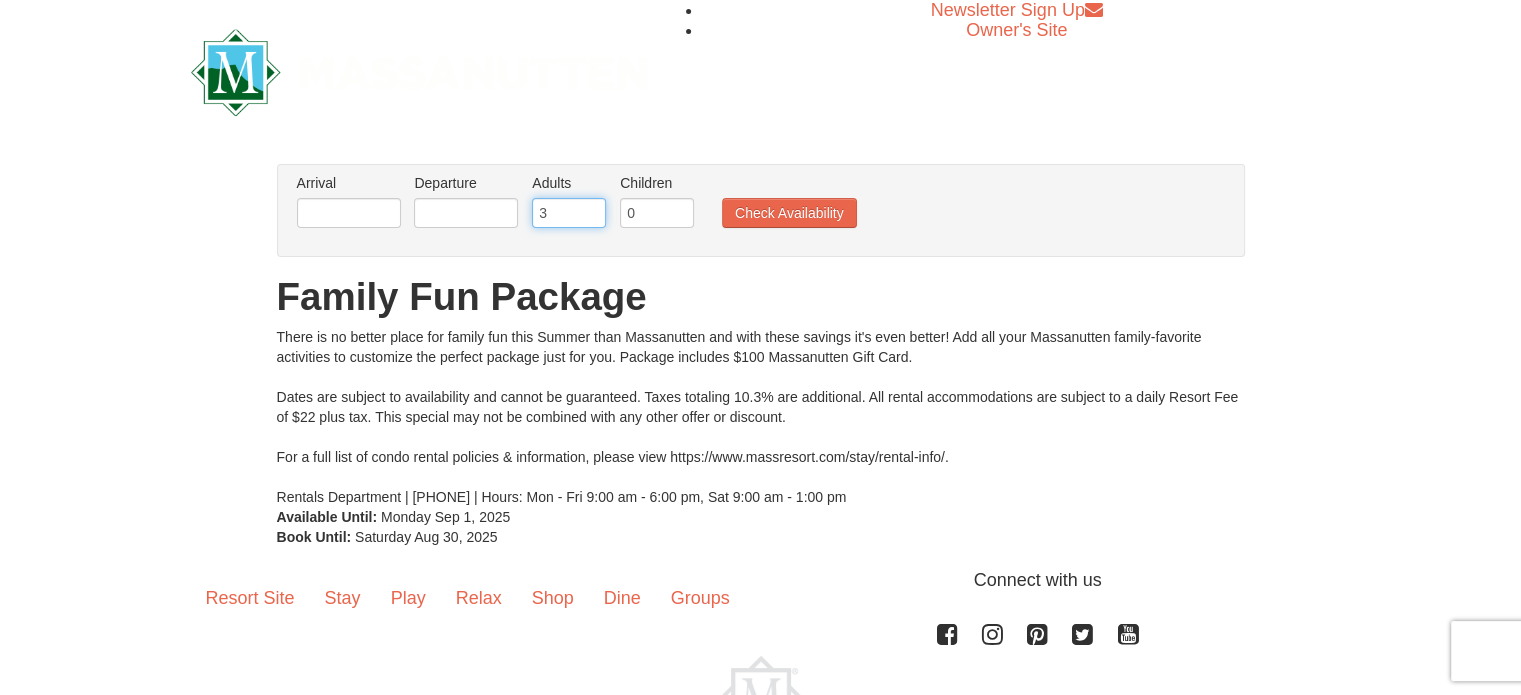 type on "3" 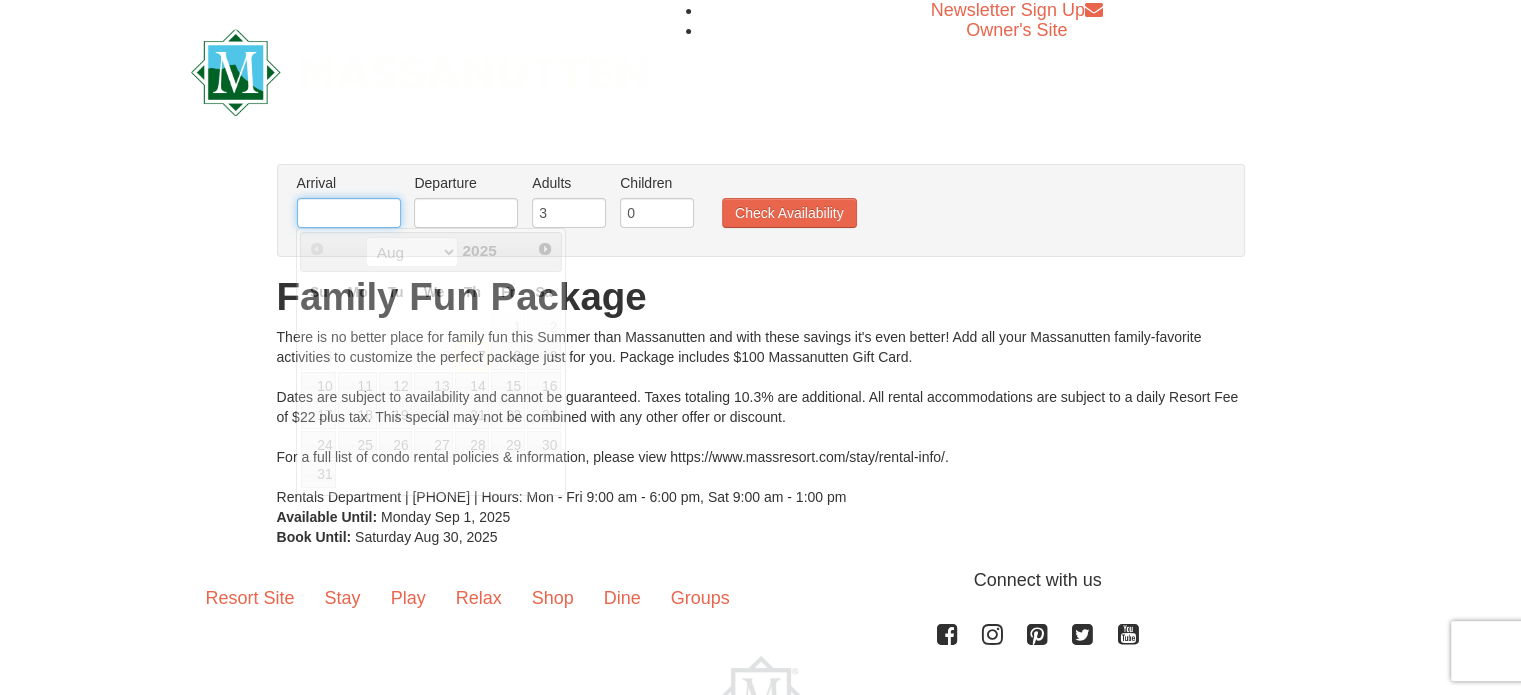click at bounding box center [349, 213] 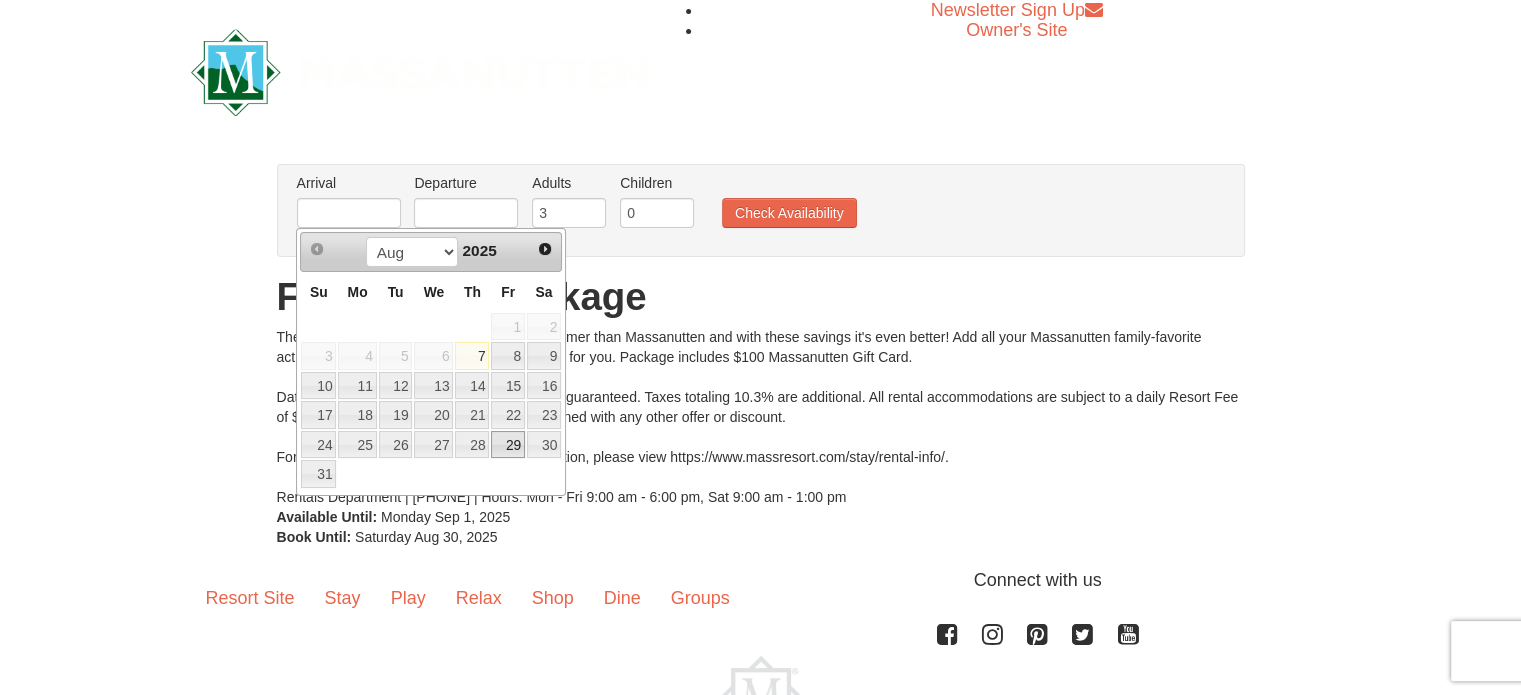 click on "29" at bounding box center (508, 445) 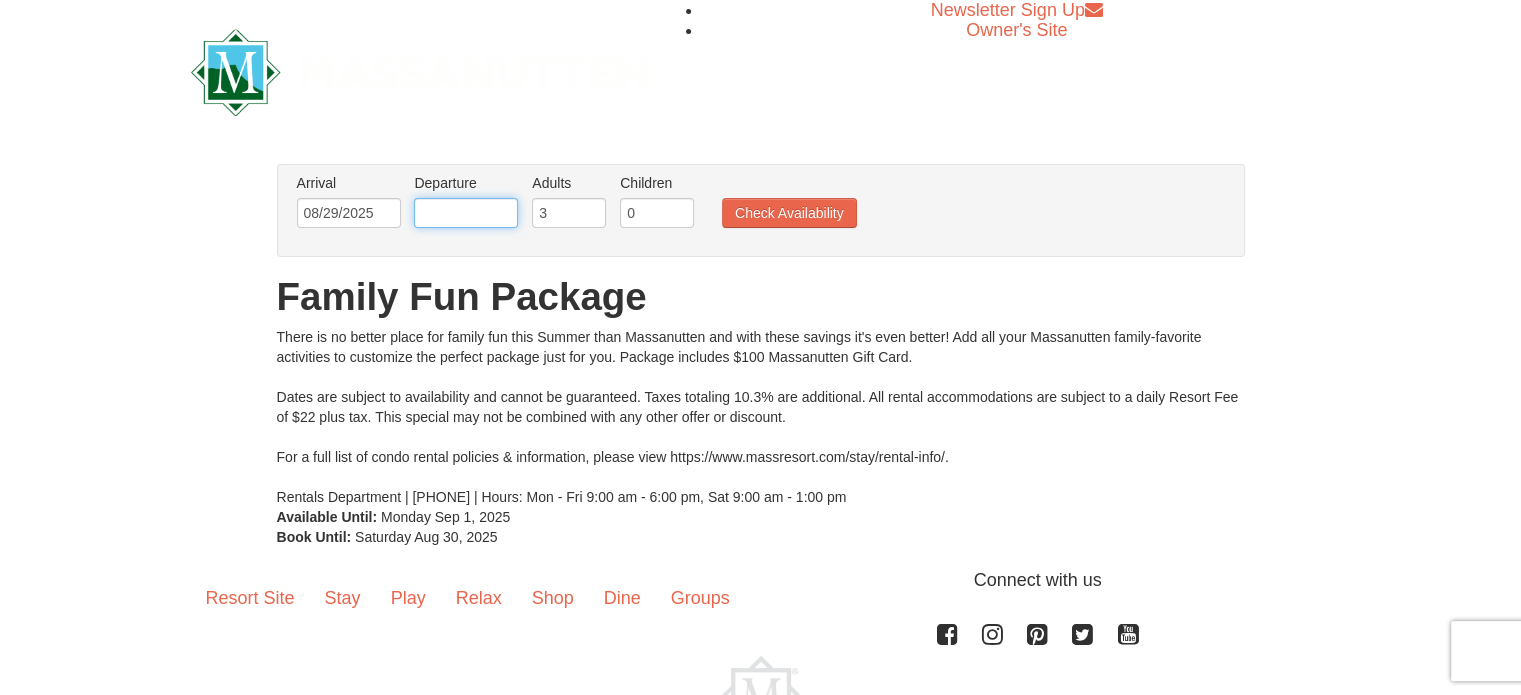 click at bounding box center (466, 213) 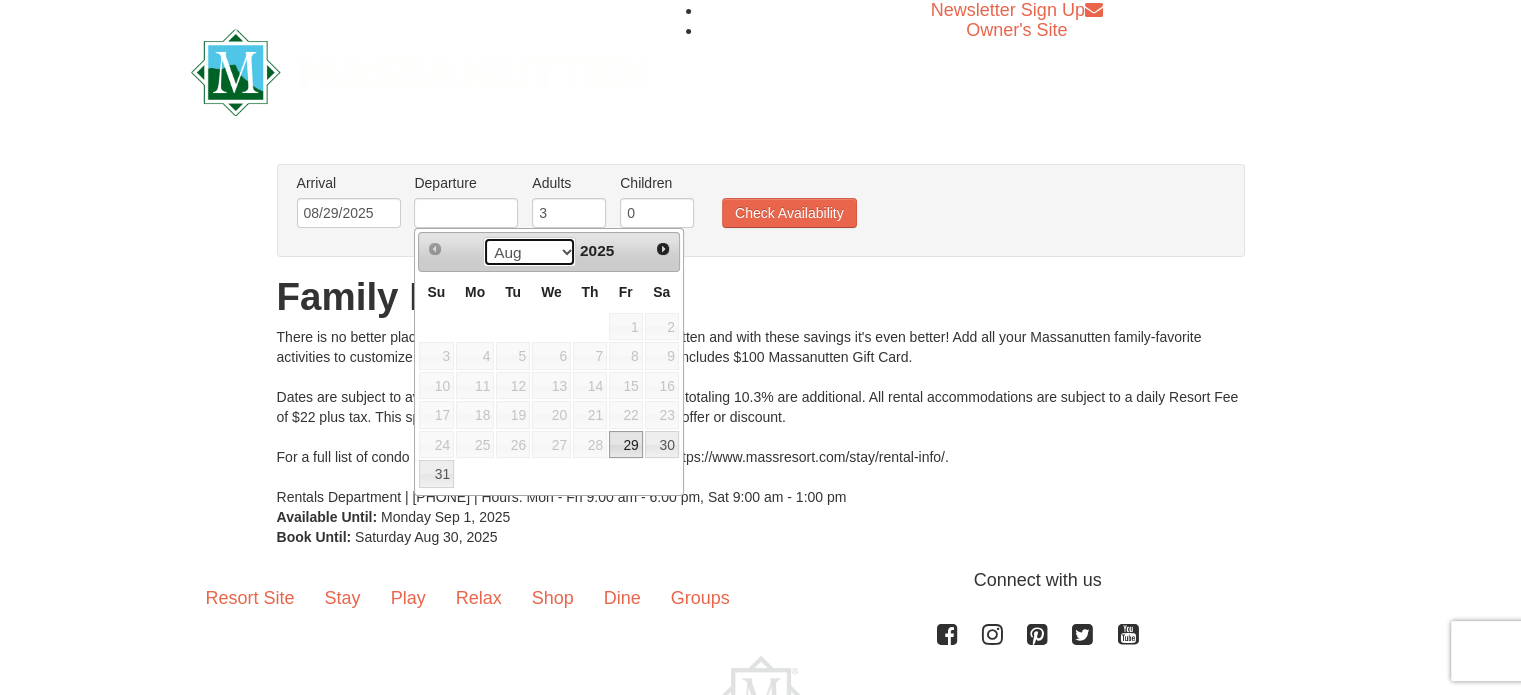 click on "Aug Sep" at bounding box center (529, 252) 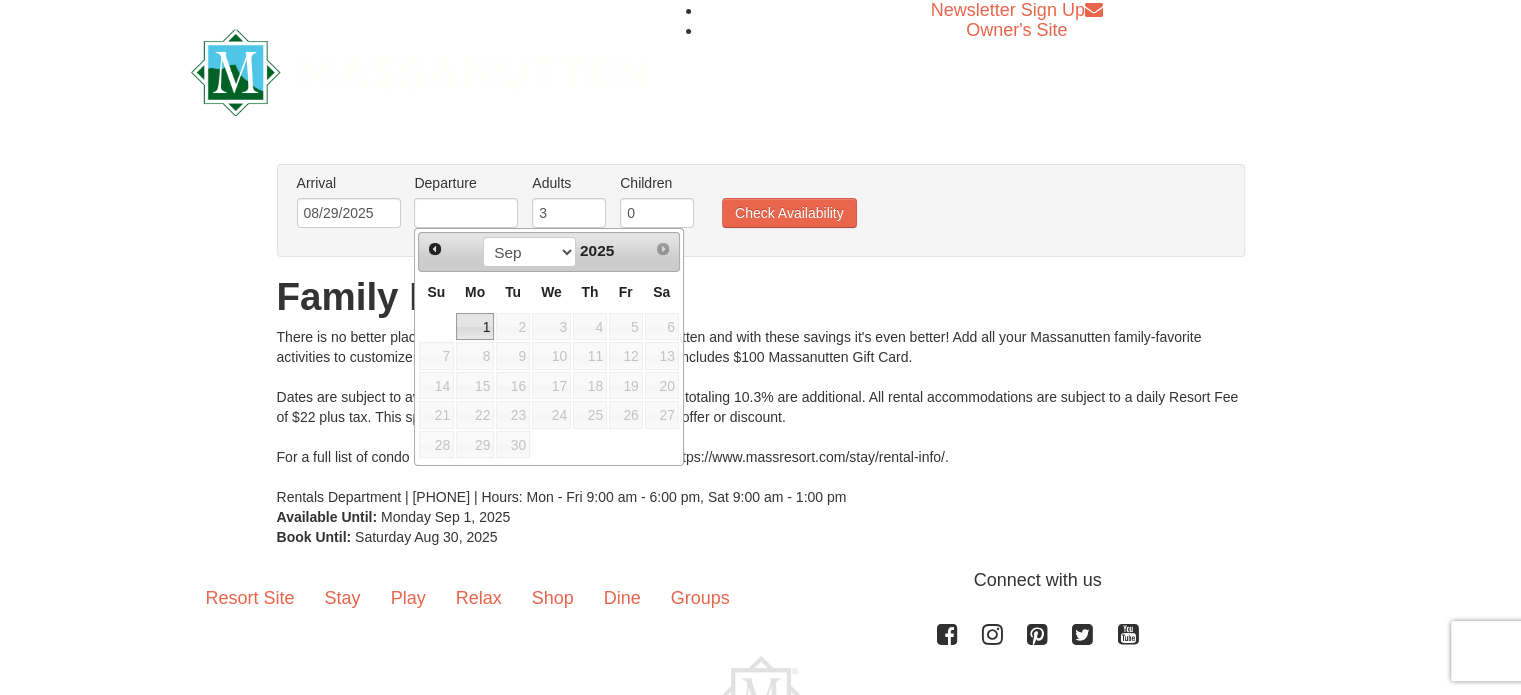 click on "1" at bounding box center (475, 327) 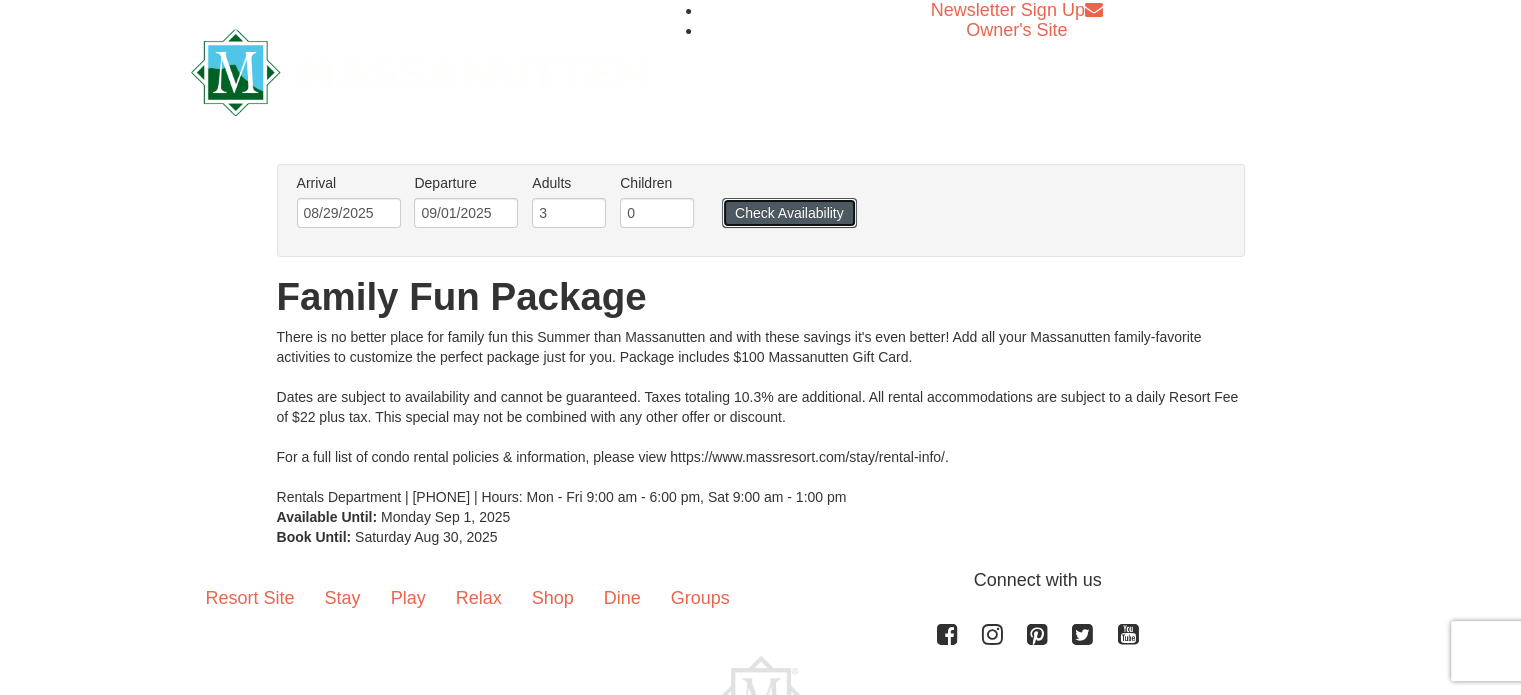 click on "Check Availability" at bounding box center [789, 213] 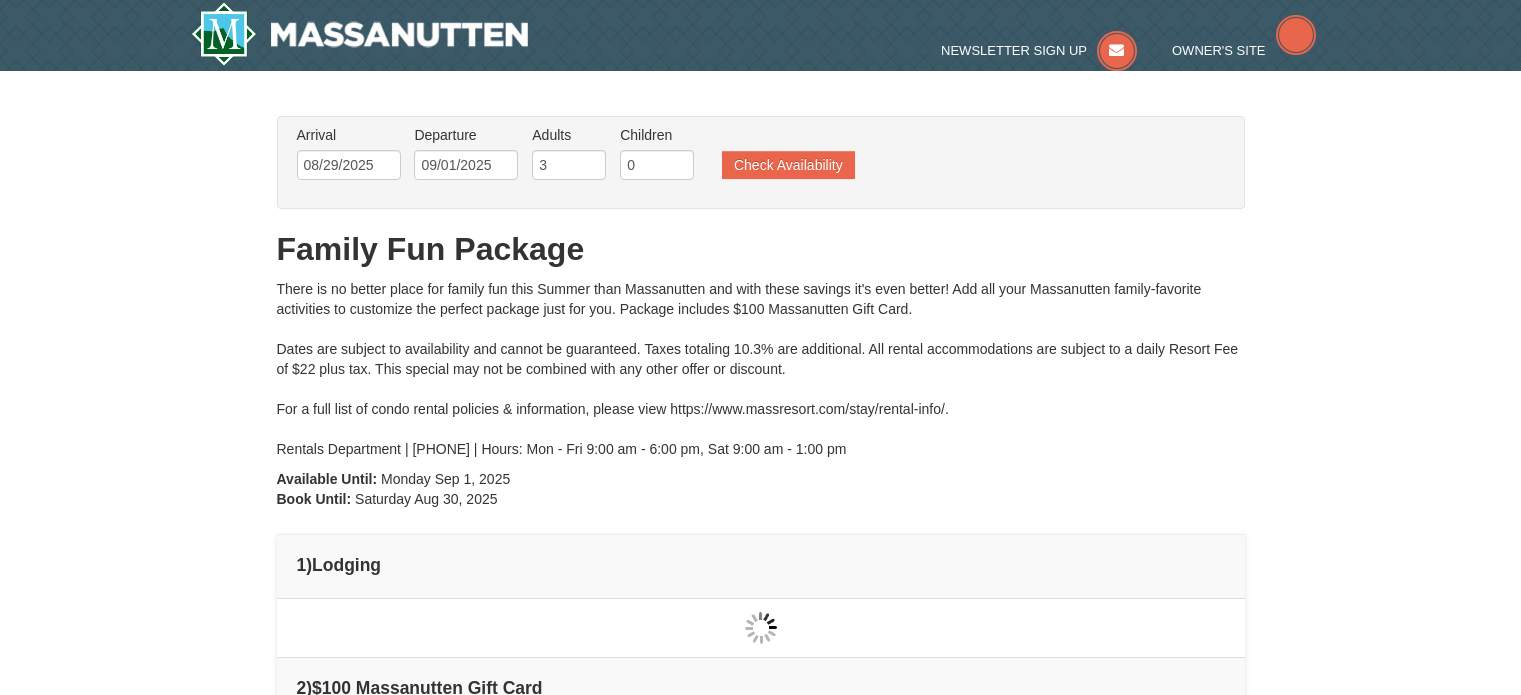 scroll, scrollTop: 0, scrollLeft: 0, axis: both 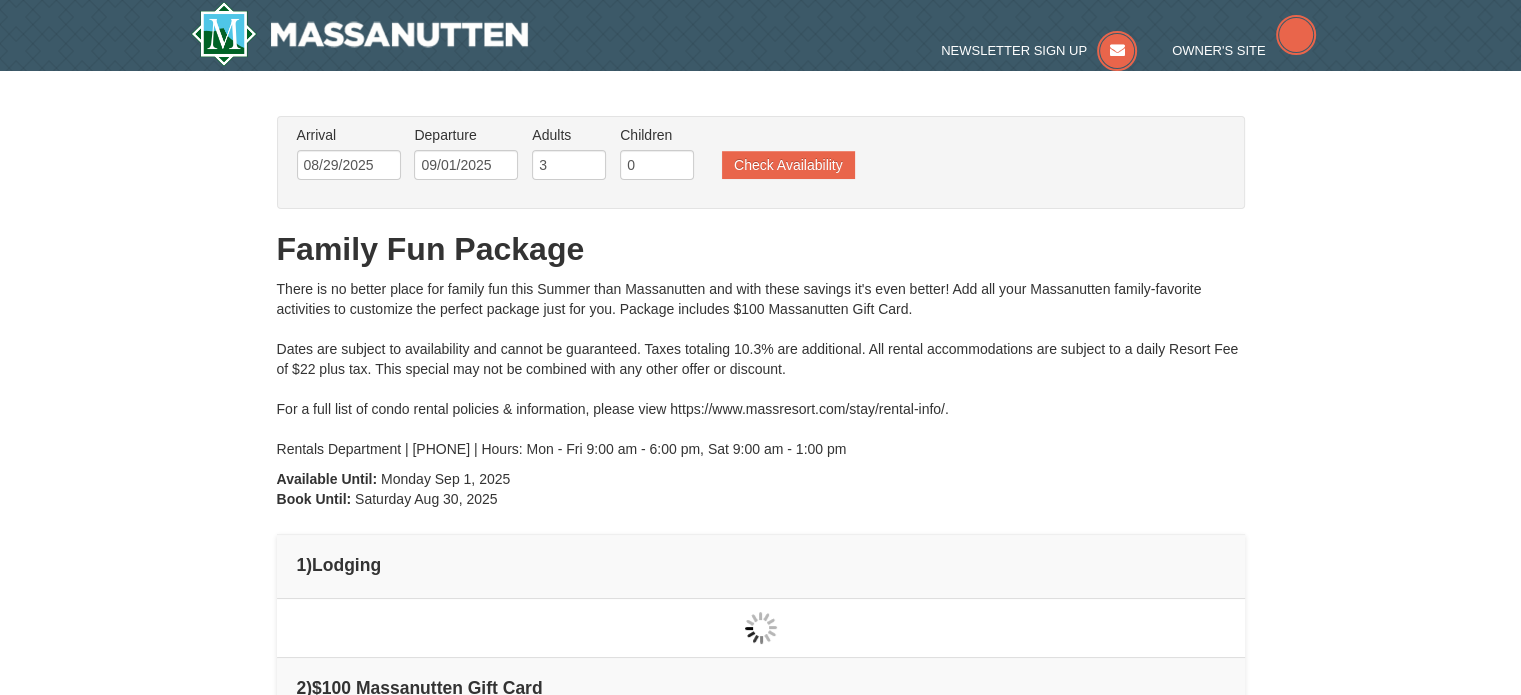 type on "08/29/2025" 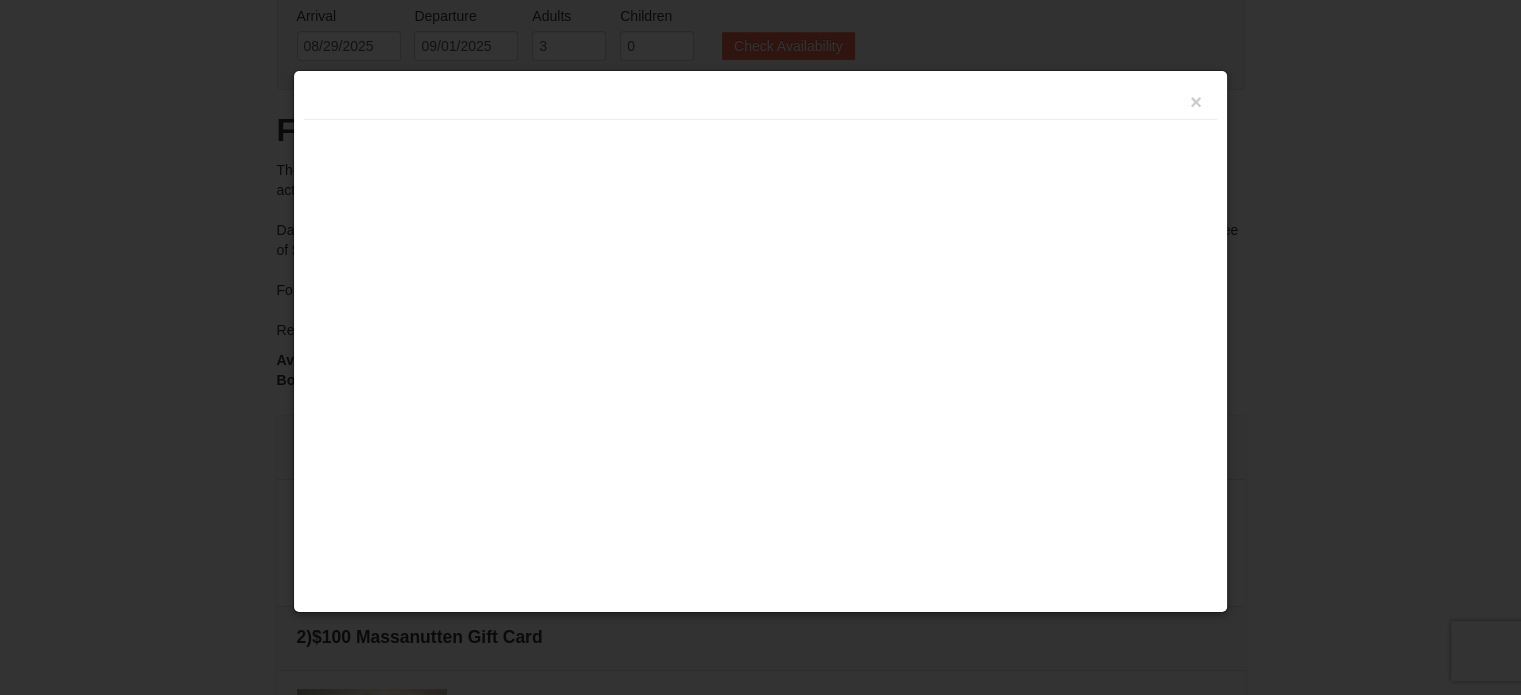 scroll, scrollTop: 297, scrollLeft: 0, axis: vertical 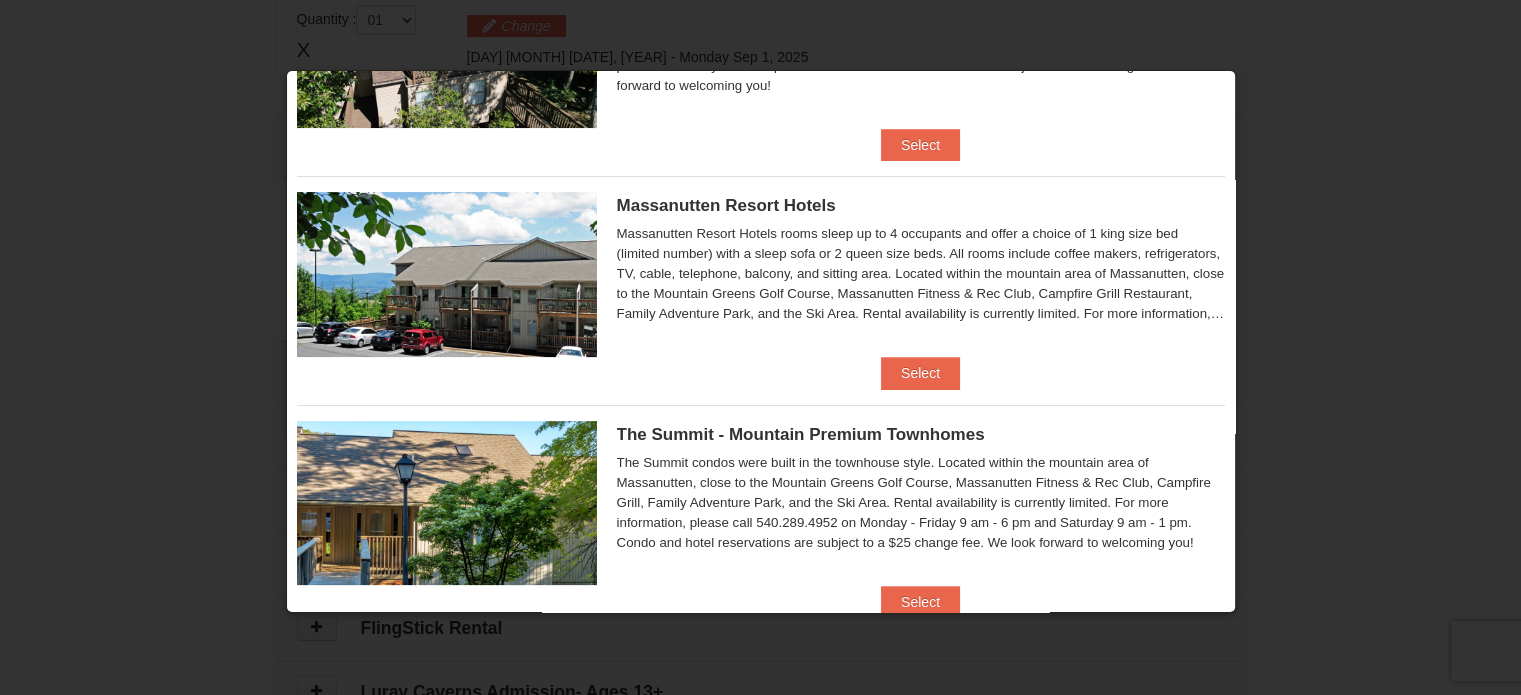 click on "Massanutten Resort Hotels
Massanutten Resort Hotels rooms sleep up to 4 occupants and offer a choice of 1 king size bed (limited number) with a sleep sofa or 2 queen size beds. All rooms include coffee makers, refrigerators, TV, cable, telephone, balcony, and sitting area. Located within the mountain area of Massanutten, close to the Mountain Greens Golf Course, Massanutten Fitness & Rec Club, Campfire Grill Restaurant, Family Adventure Park, and the Ski Area.
Rental availability is currently limited. For more information, please call [PHONE] on Monday - Friday 9 am - 6 pm and Saturday 9 am - 1 pm. Condo and hotel reservations are subject to a $25 change fee.
We look forward to welcoming you!" at bounding box center [921, 263] 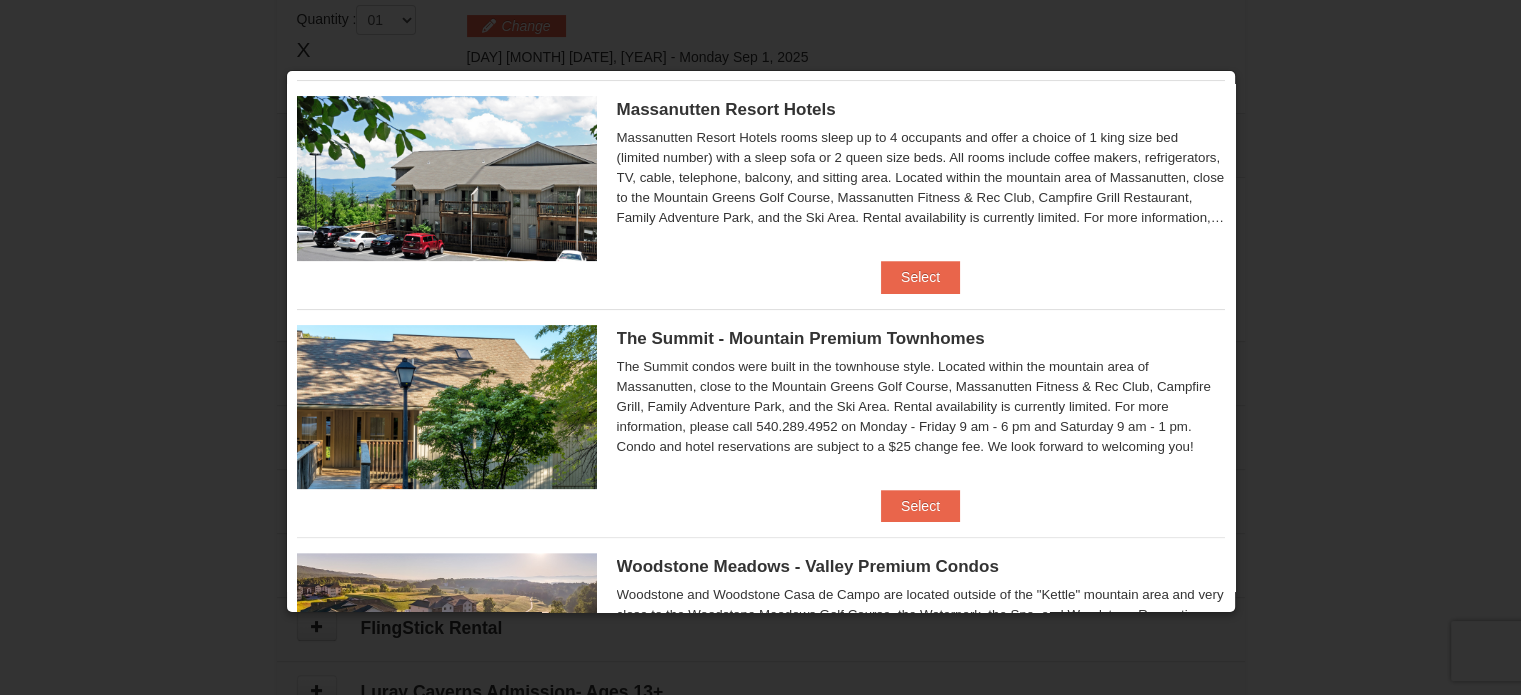 scroll, scrollTop: 500, scrollLeft: 0, axis: vertical 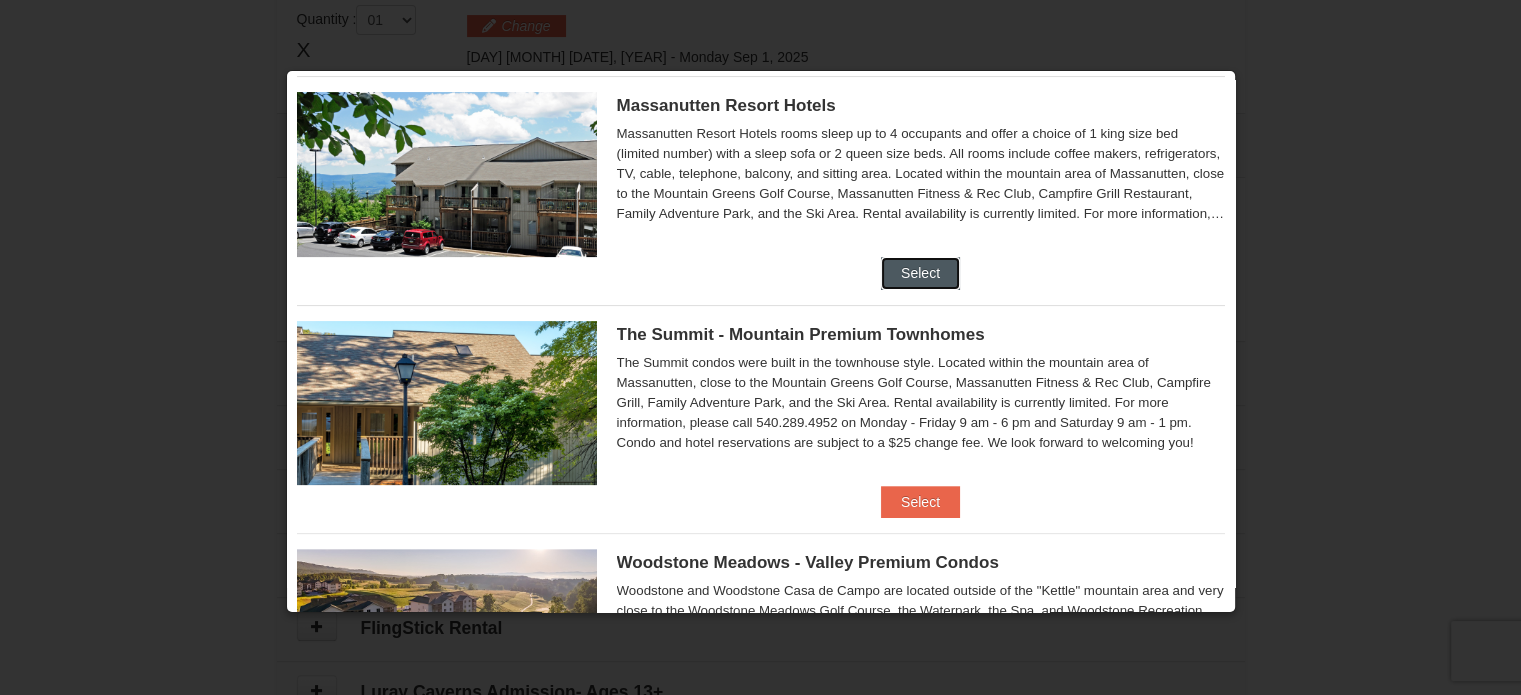 click on "Select" at bounding box center [920, 273] 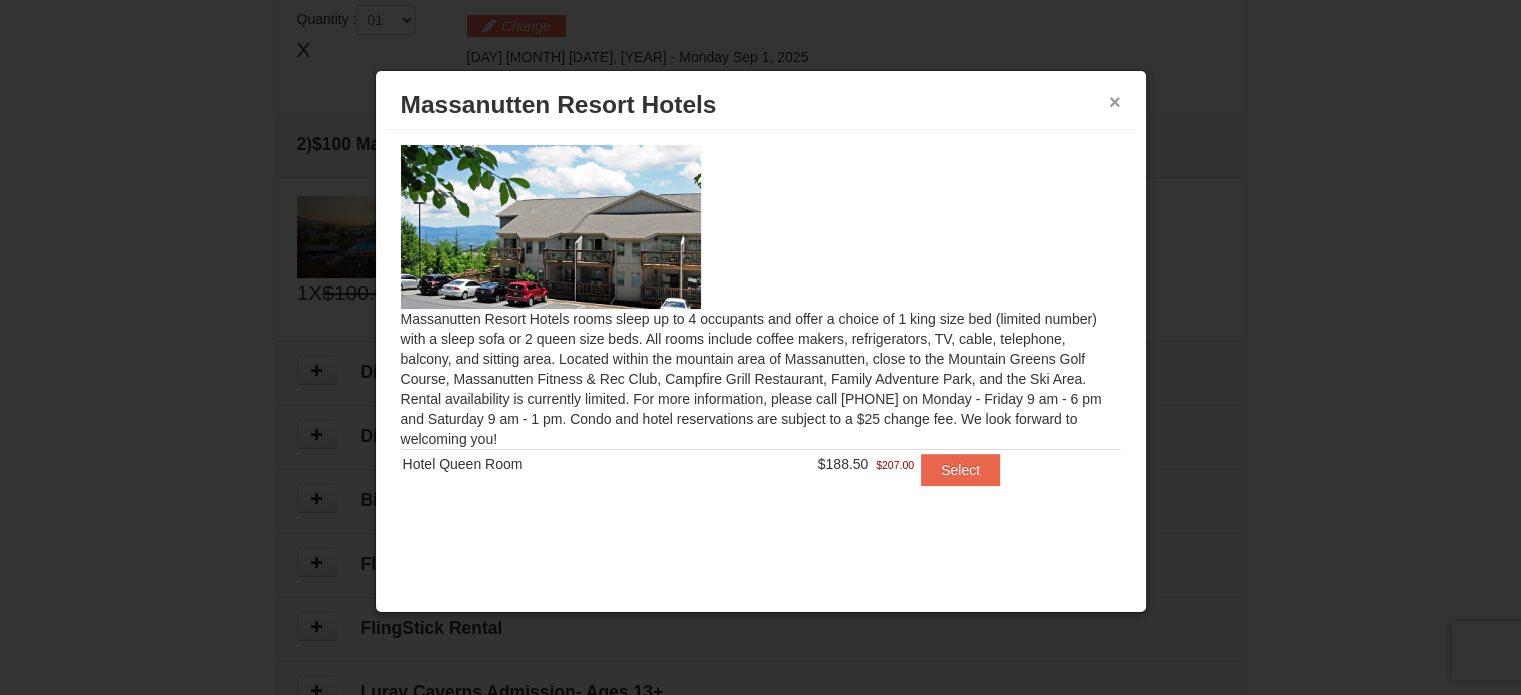 click on "×" at bounding box center [1115, 102] 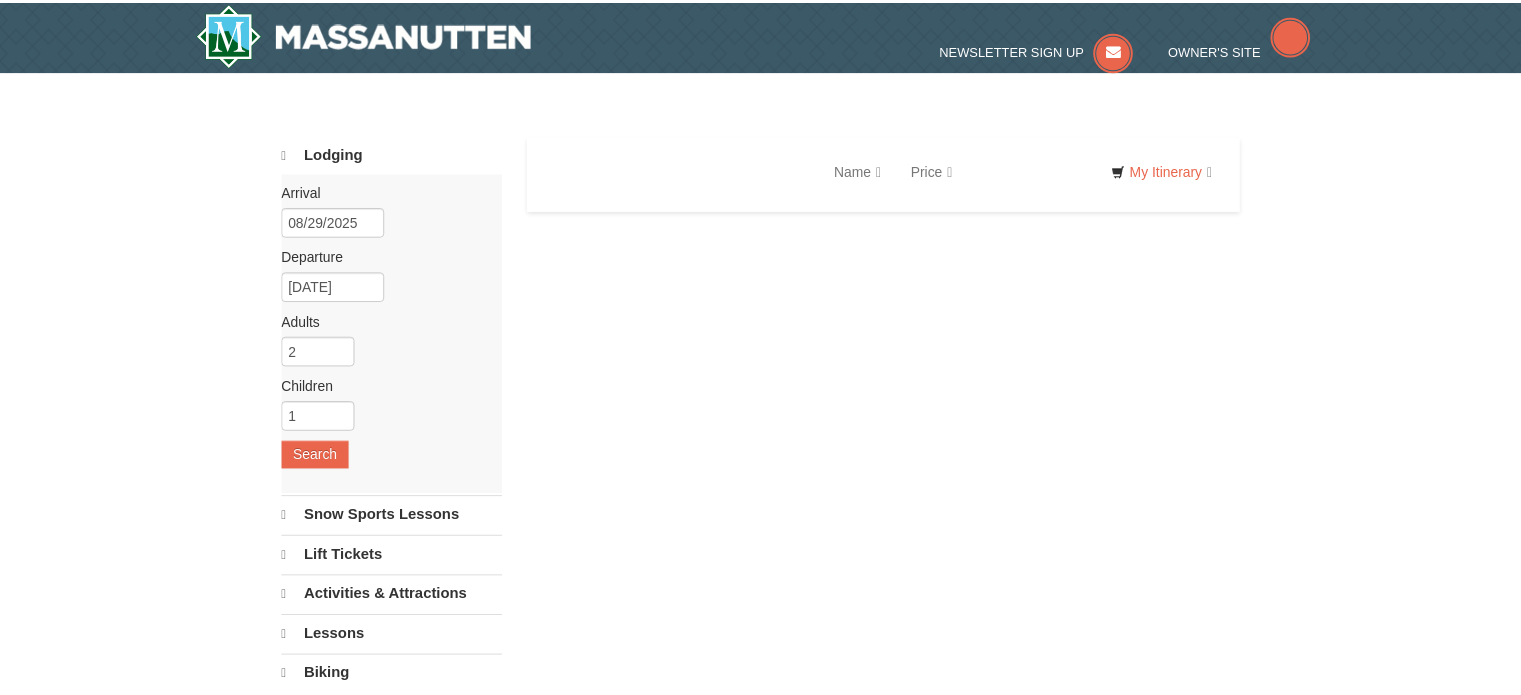 scroll, scrollTop: 0, scrollLeft: 0, axis: both 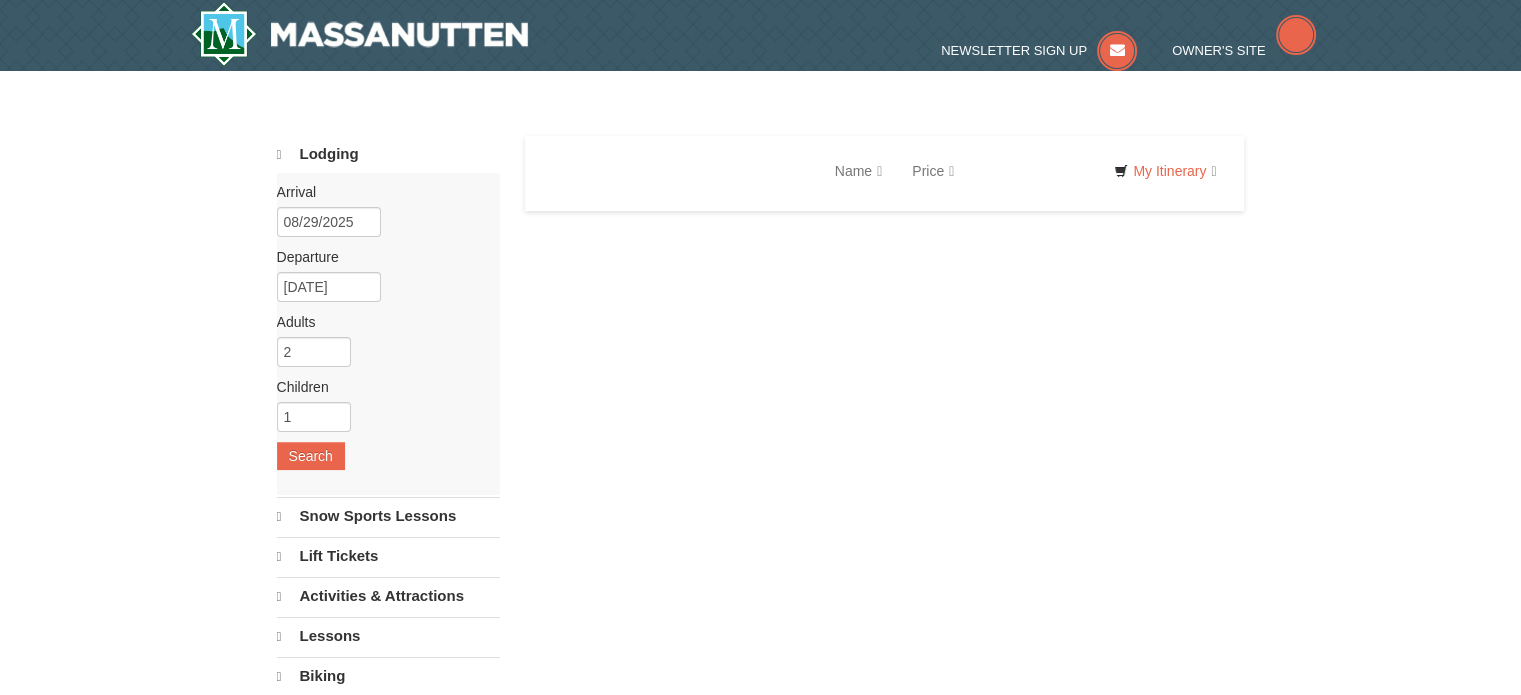 select on "8" 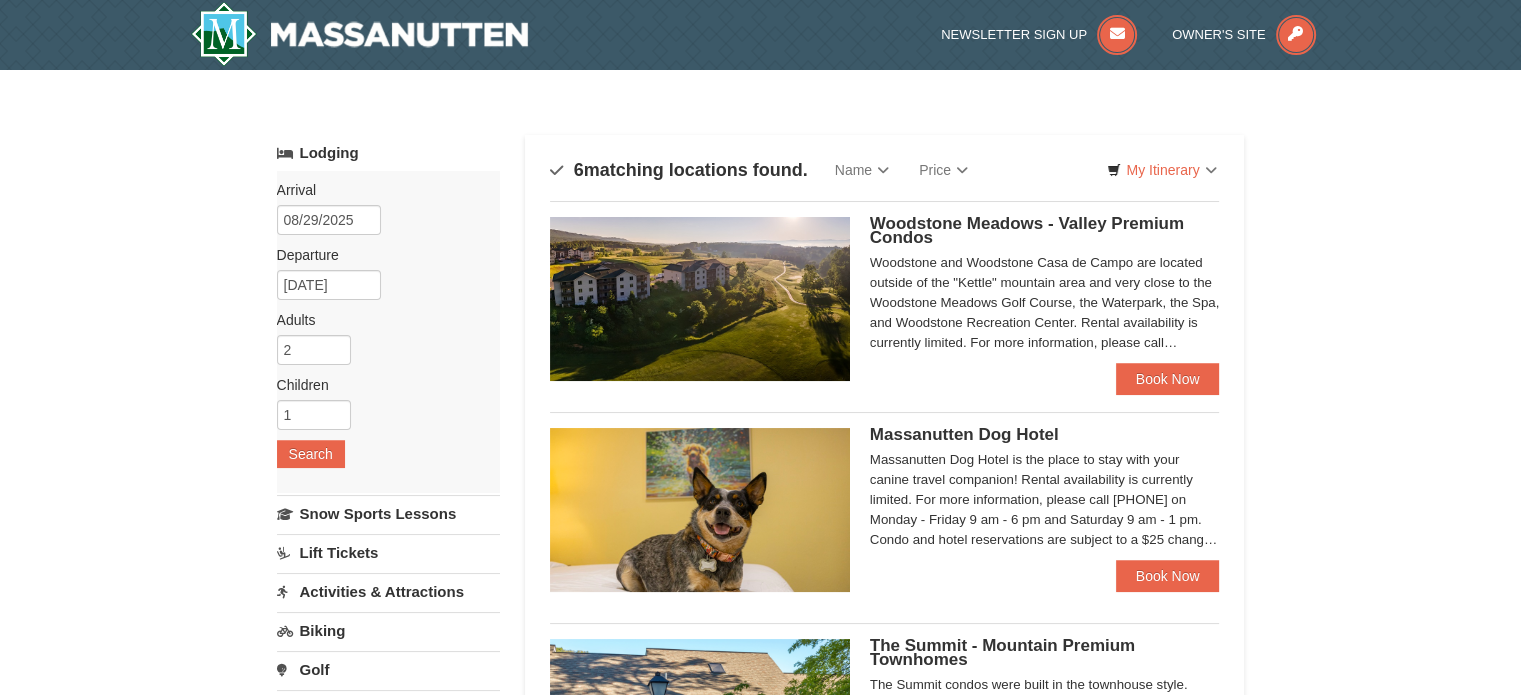scroll, scrollTop: 0, scrollLeft: 0, axis: both 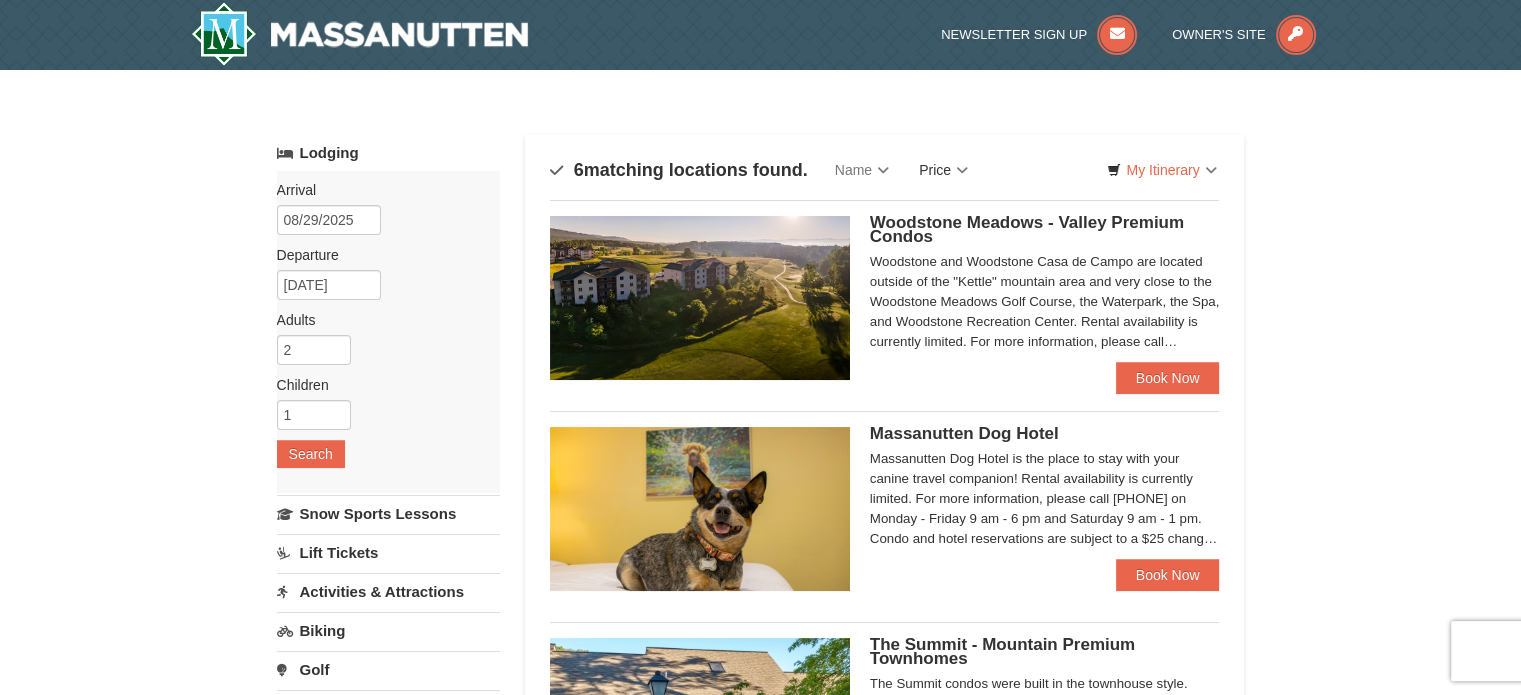 click on "Price" at bounding box center [943, 170] 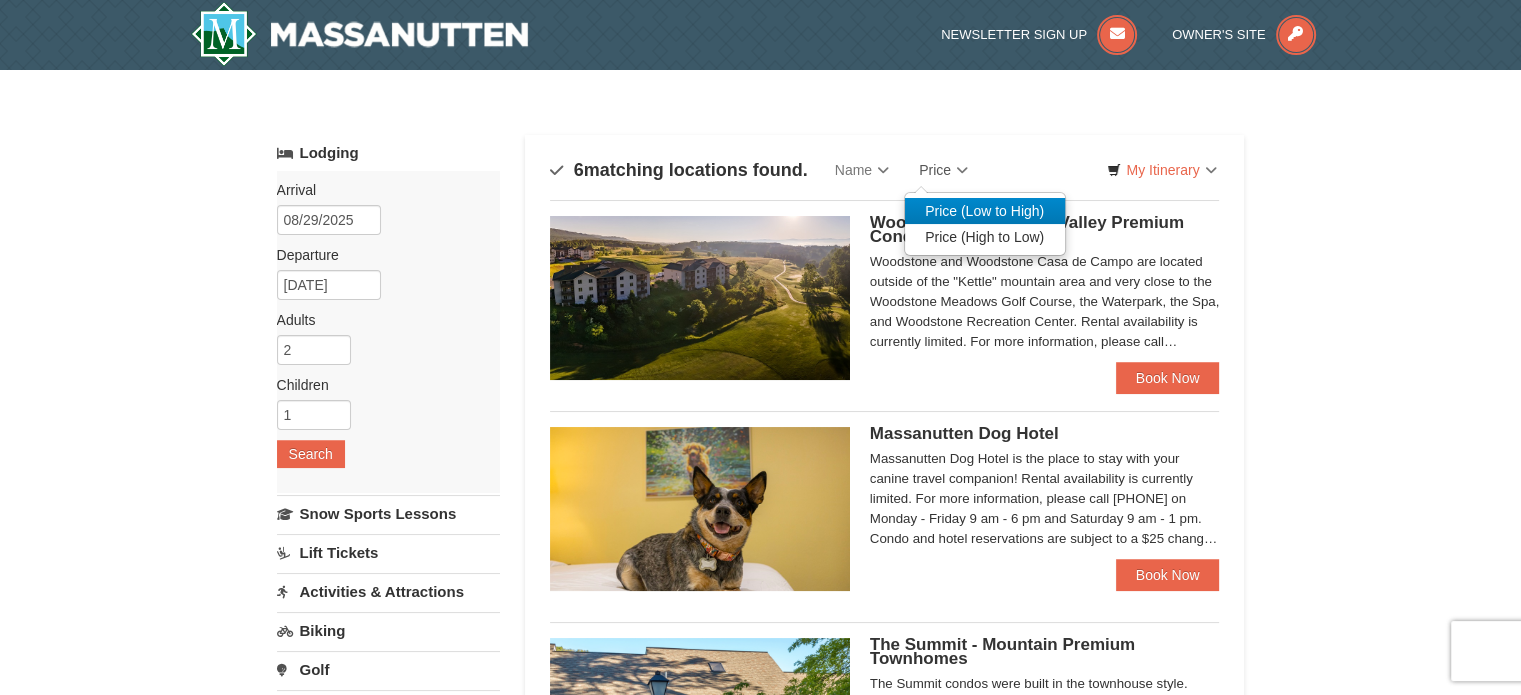 click on "Price (Low to High)" at bounding box center [985, 211] 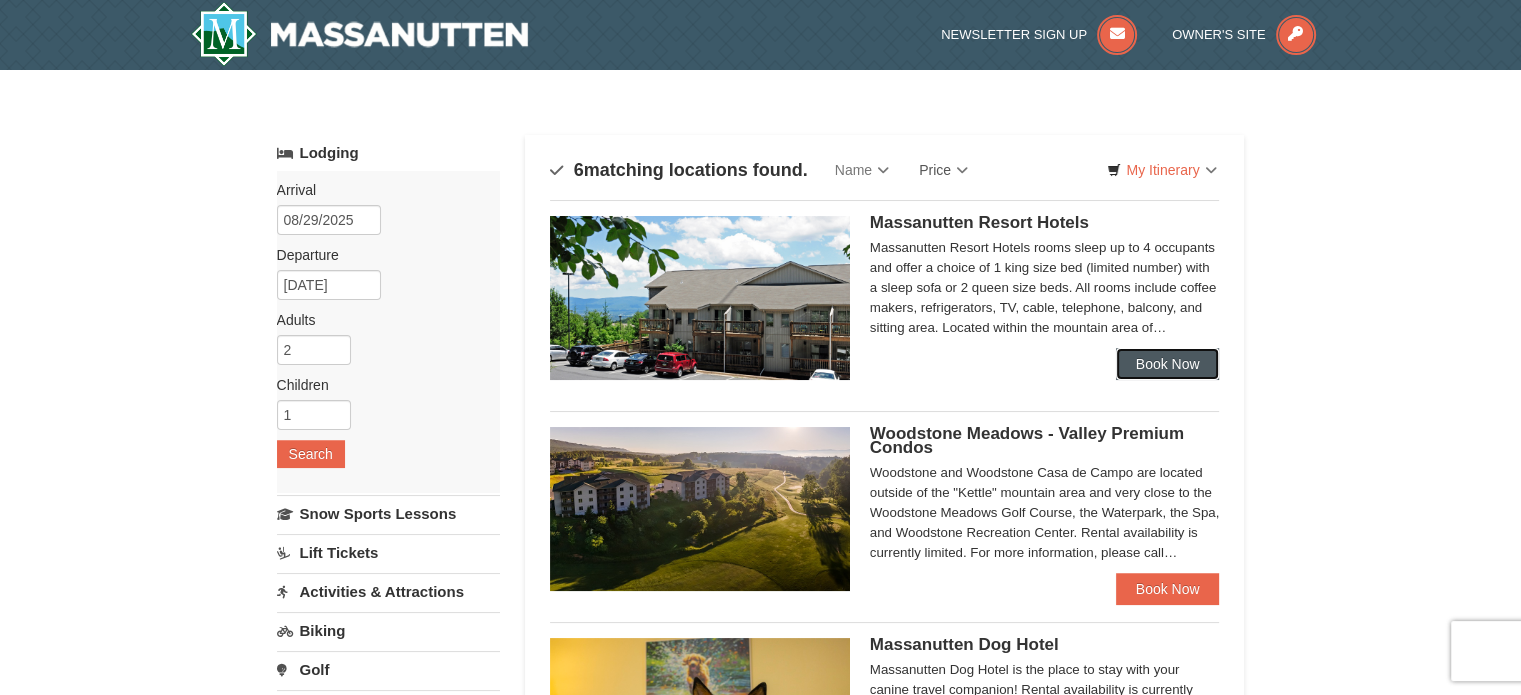 click on "Book Now" at bounding box center [1168, 364] 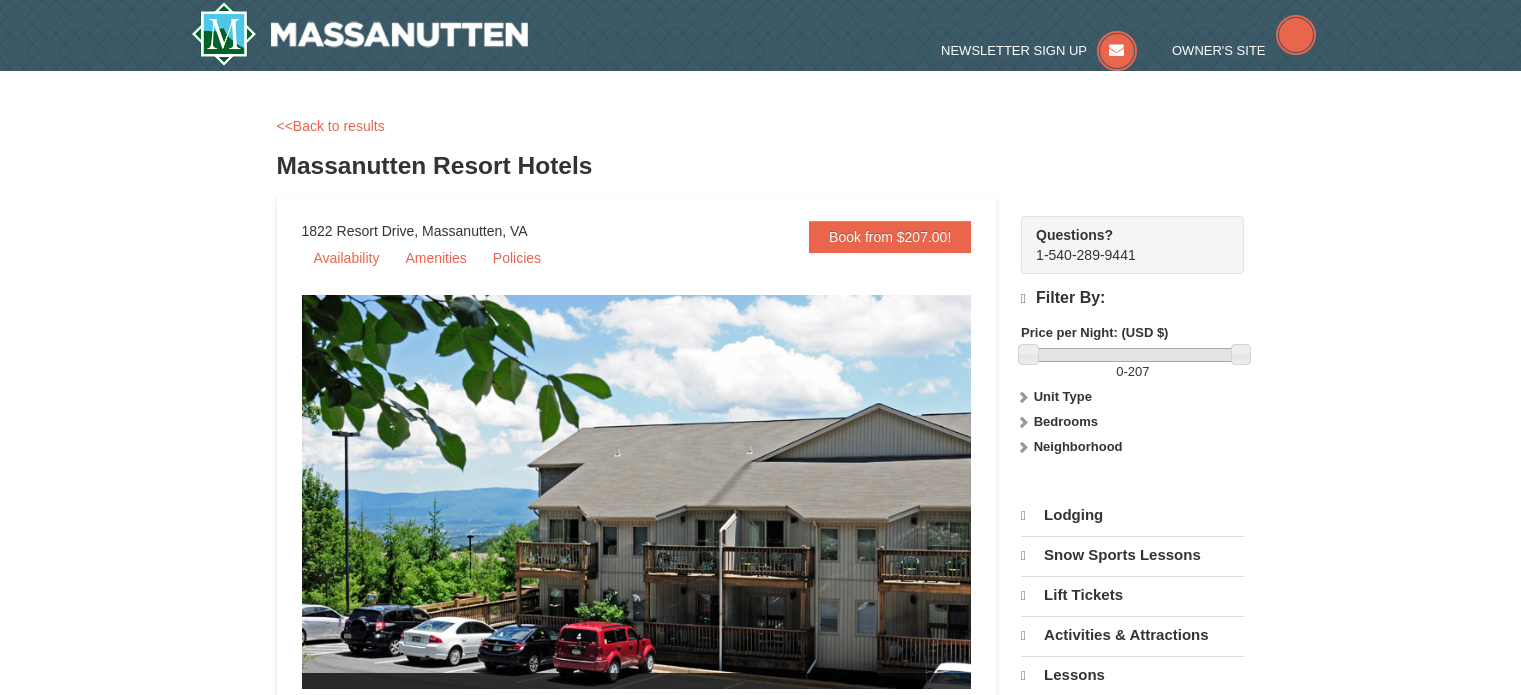 scroll, scrollTop: 0, scrollLeft: 0, axis: both 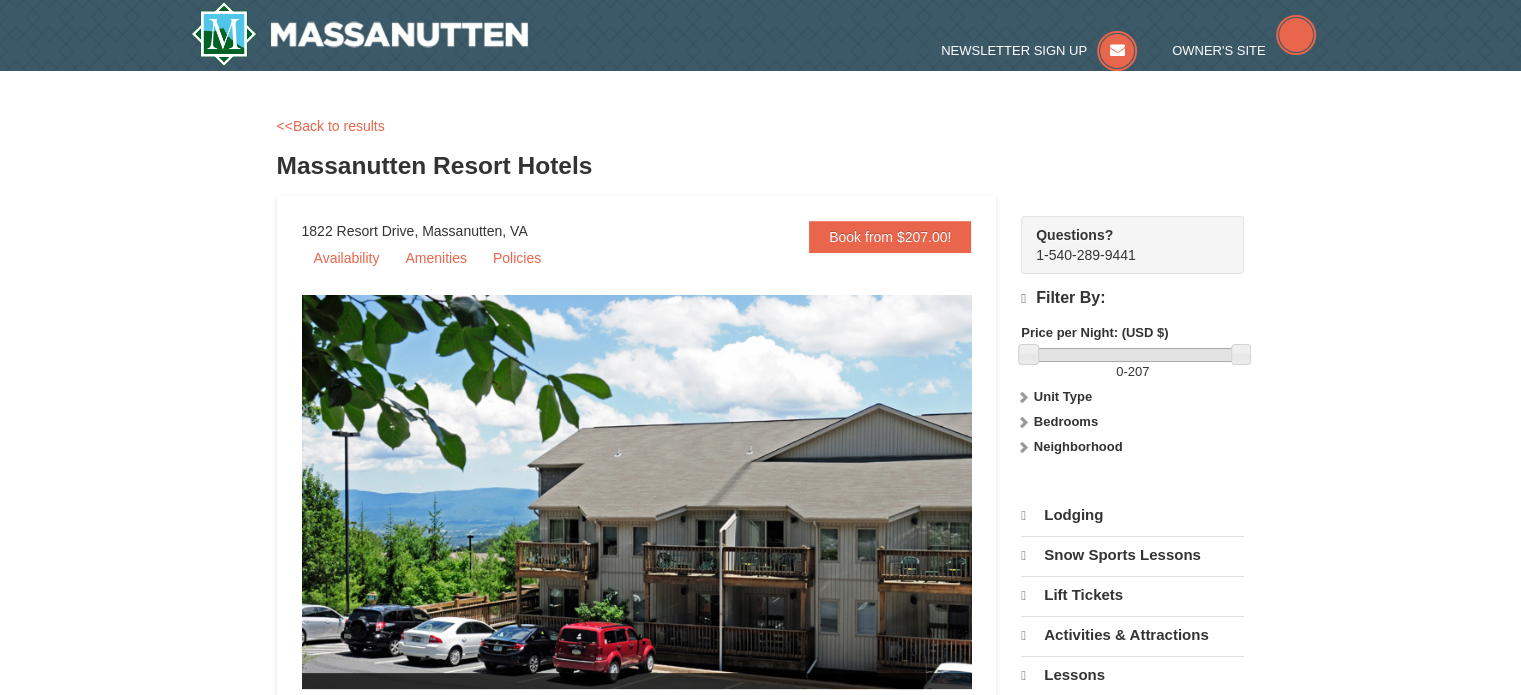select on "8" 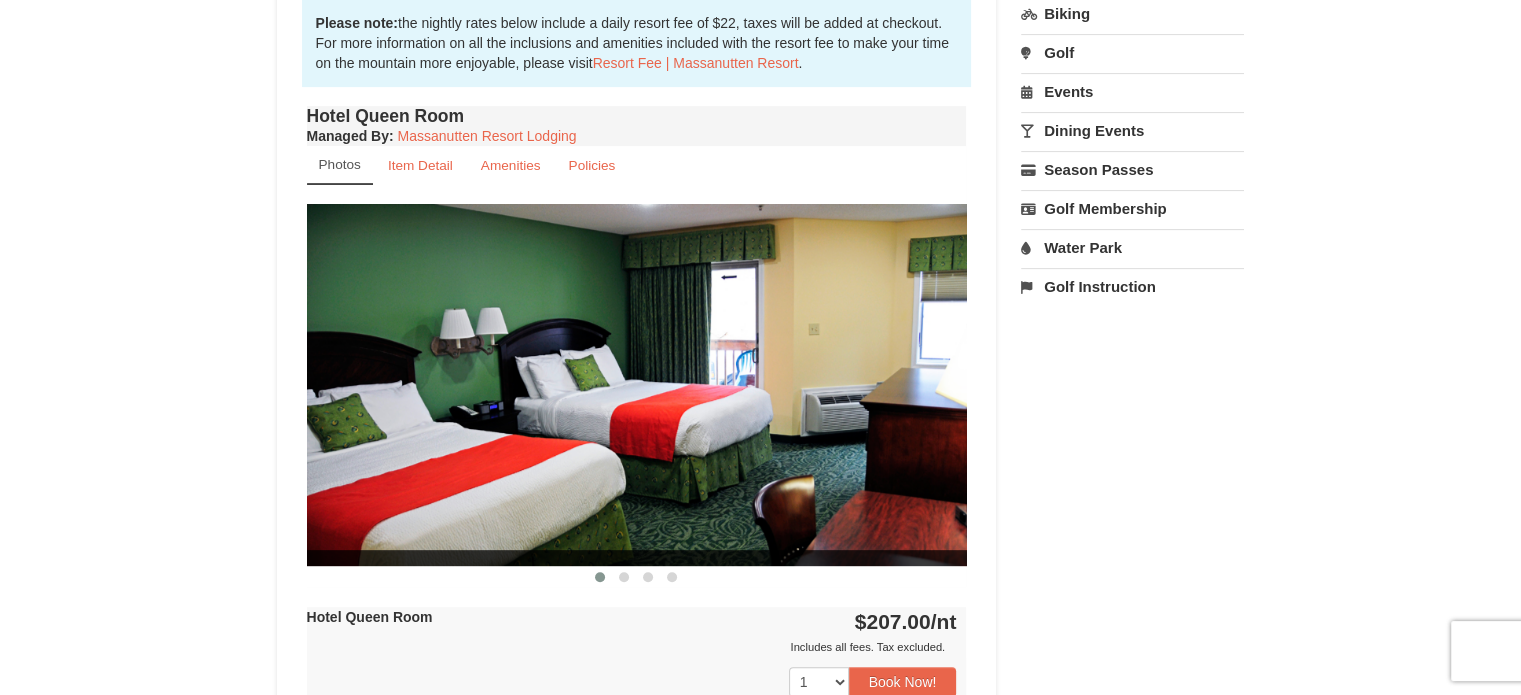 scroll, scrollTop: 600, scrollLeft: 0, axis: vertical 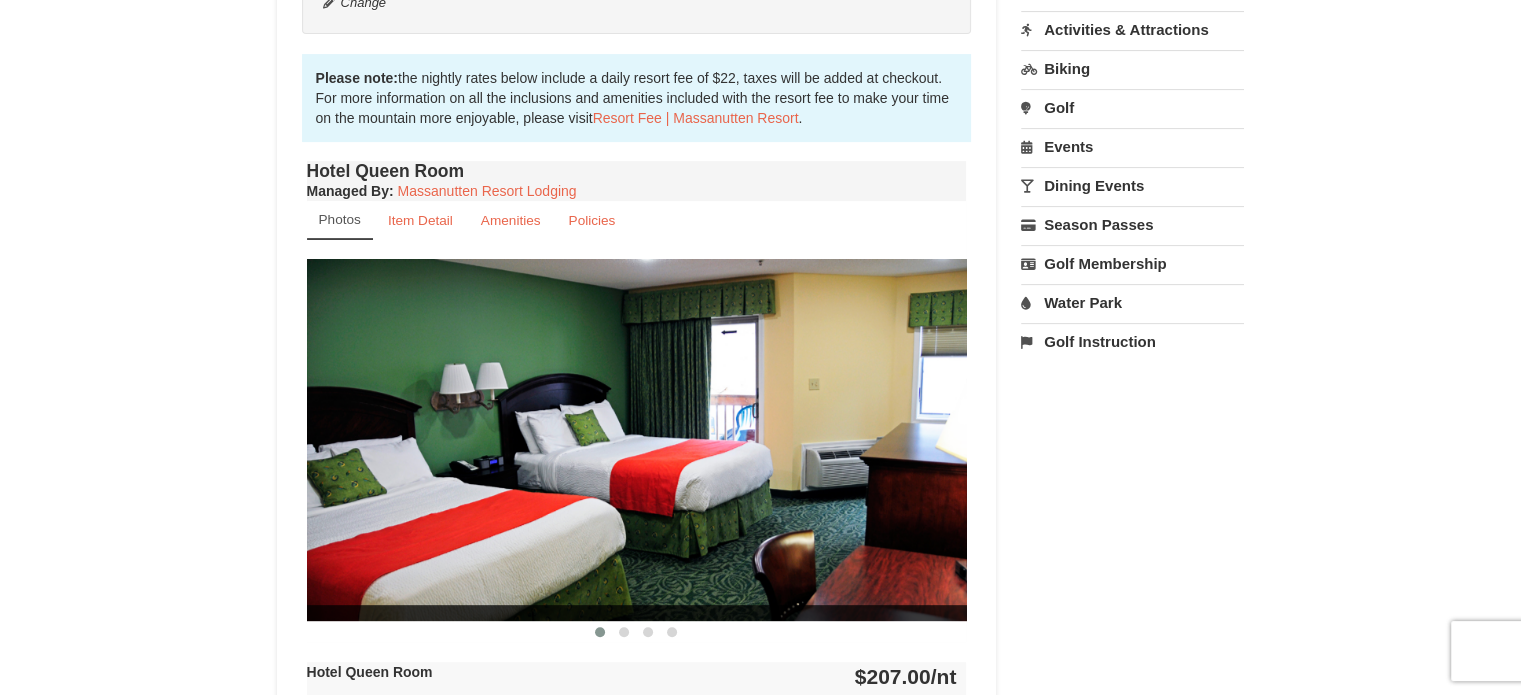 click at bounding box center [637, 439] 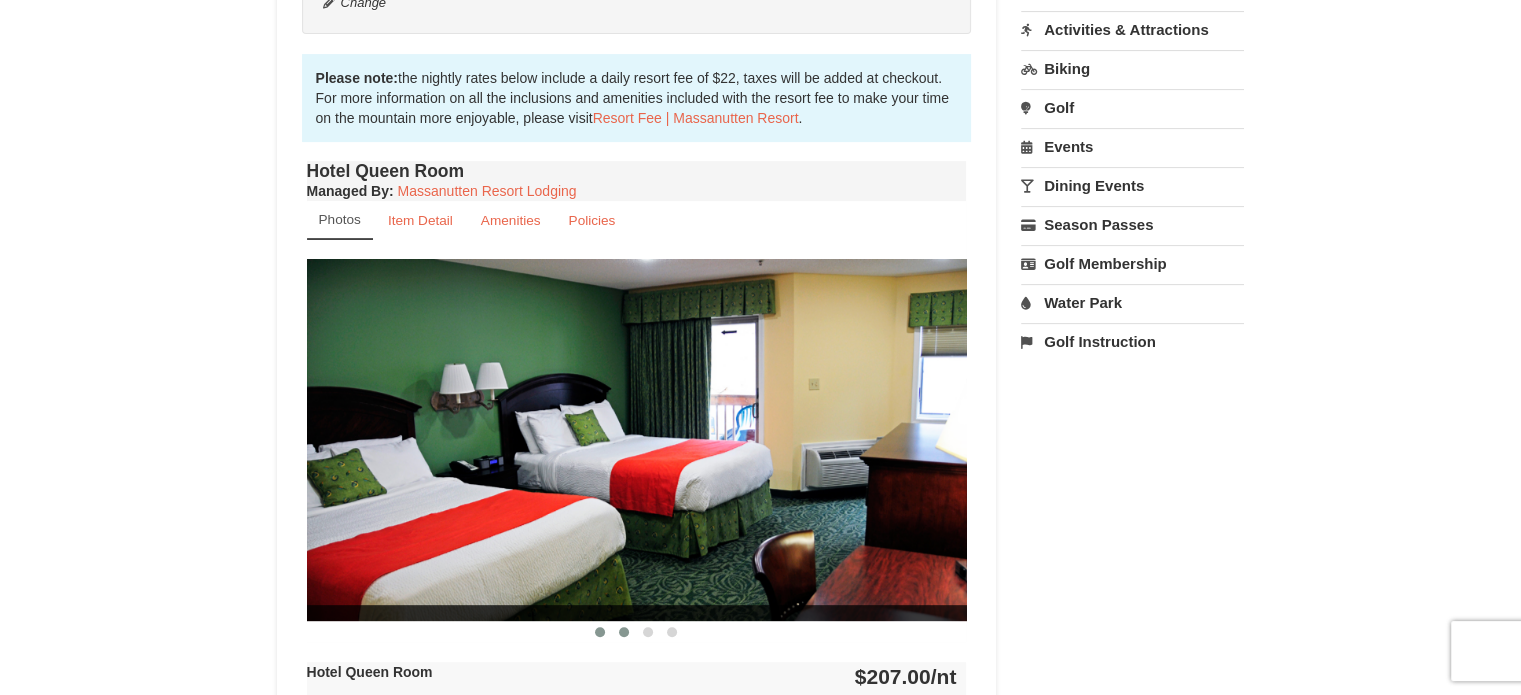 click at bounding box center [624, 632] 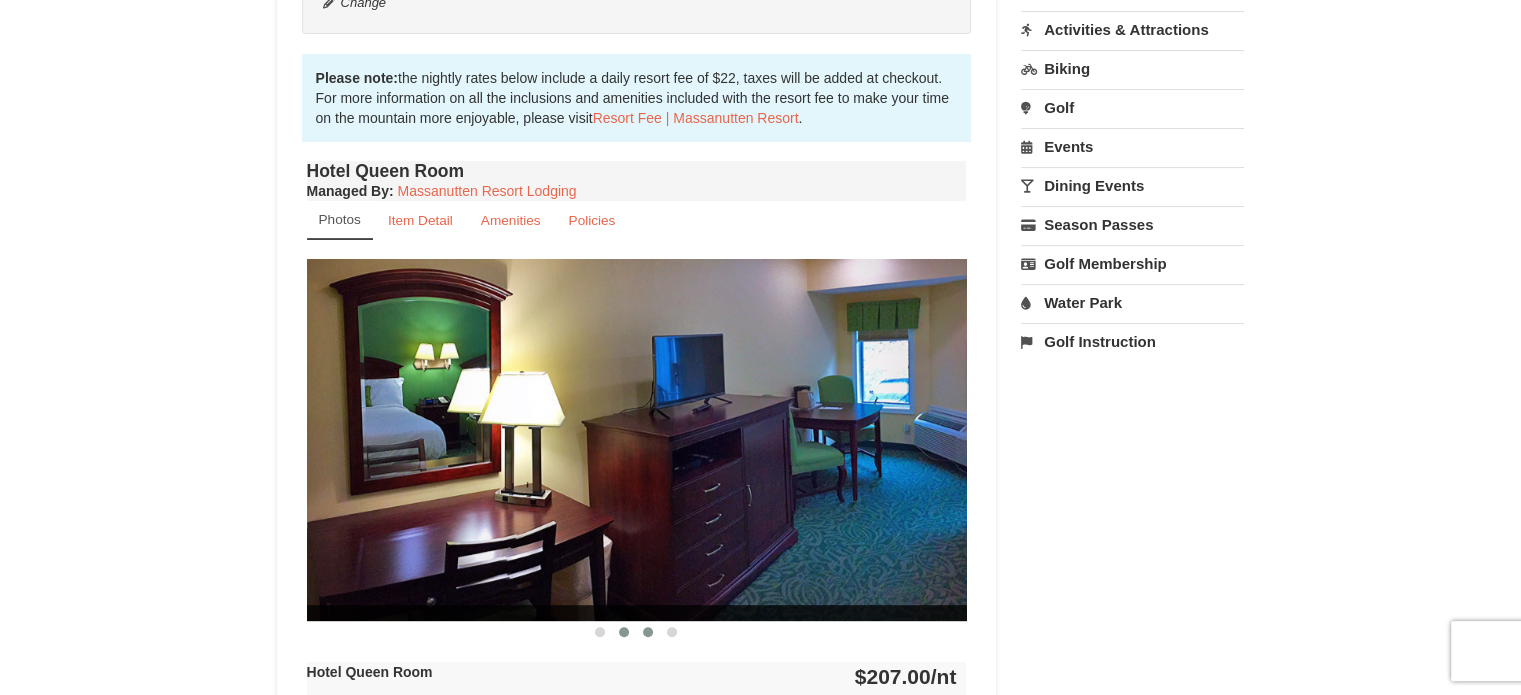 click at bounding box center [648, 632] 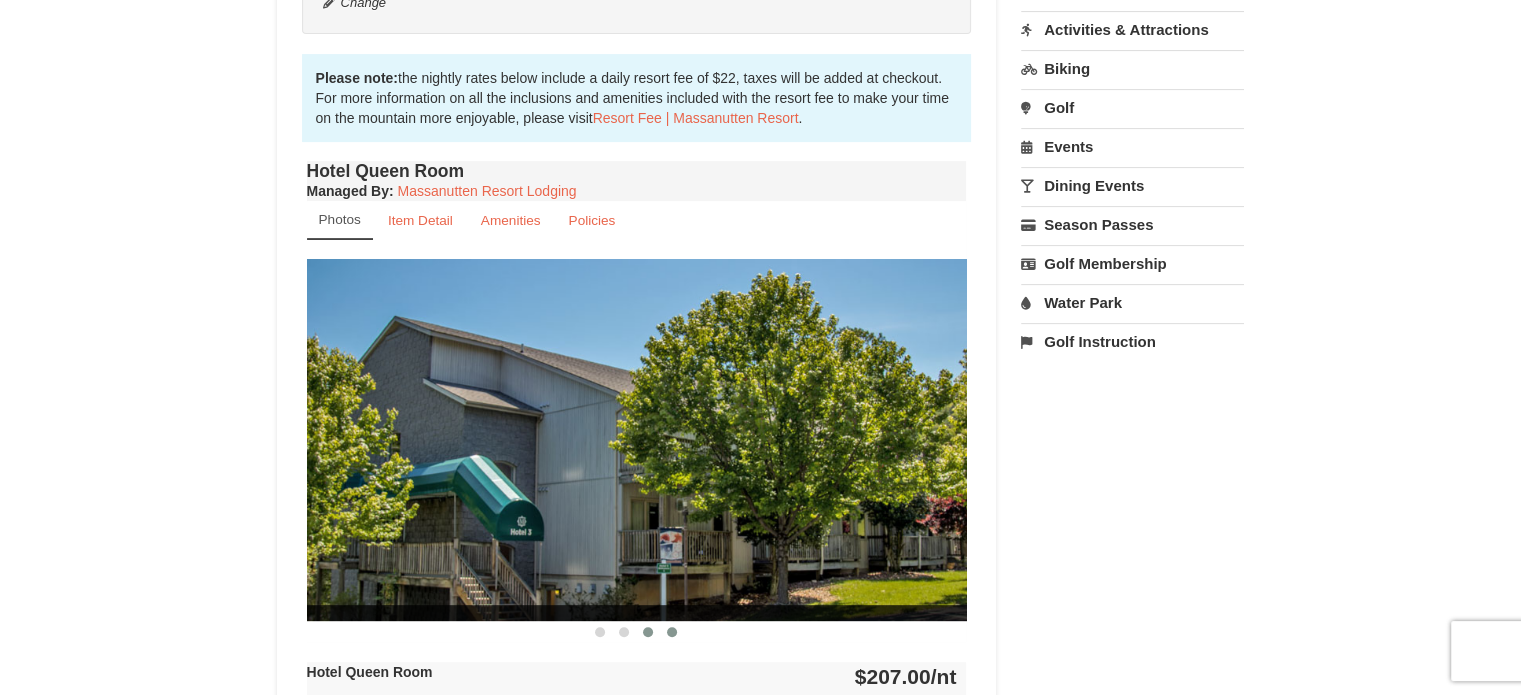 click at bounding box center [672, 632] 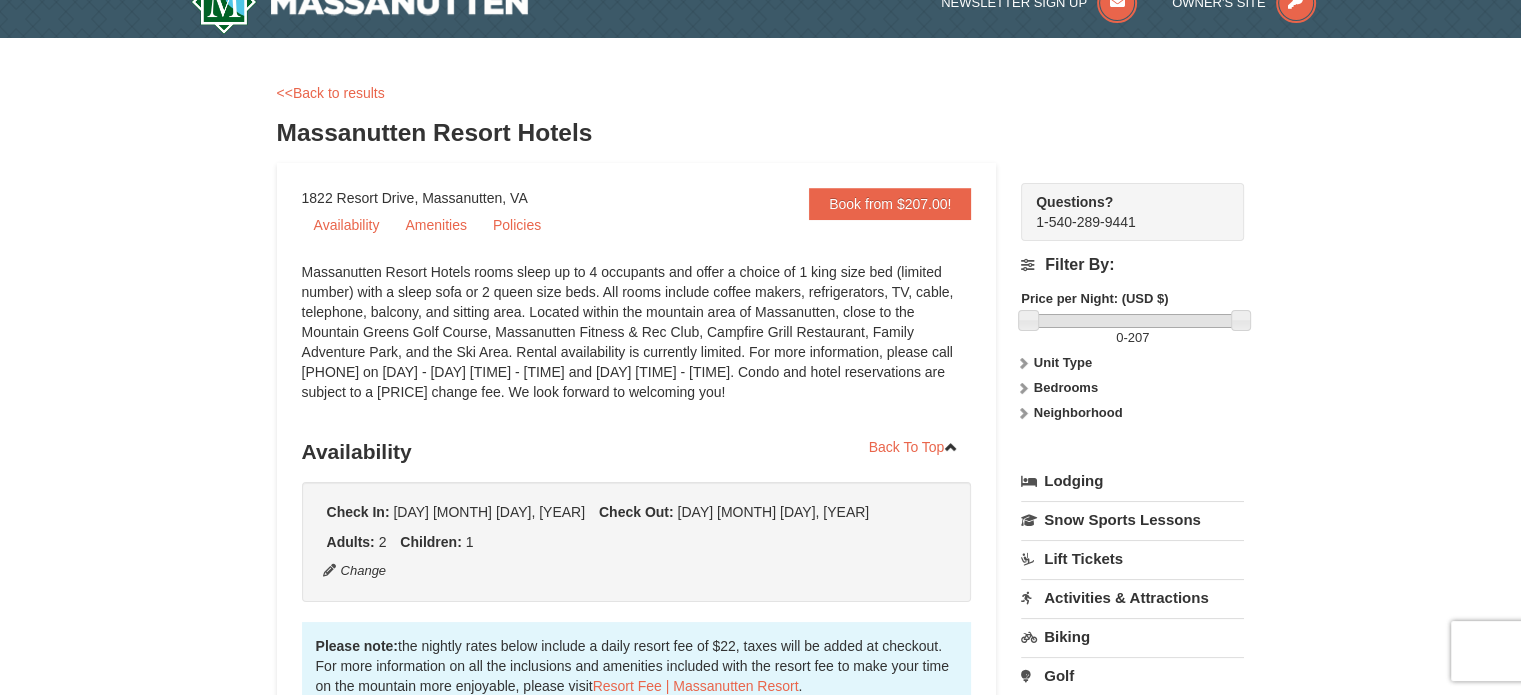 scroll, scrollTop: 0, scrollLeft: 0, axis: both 